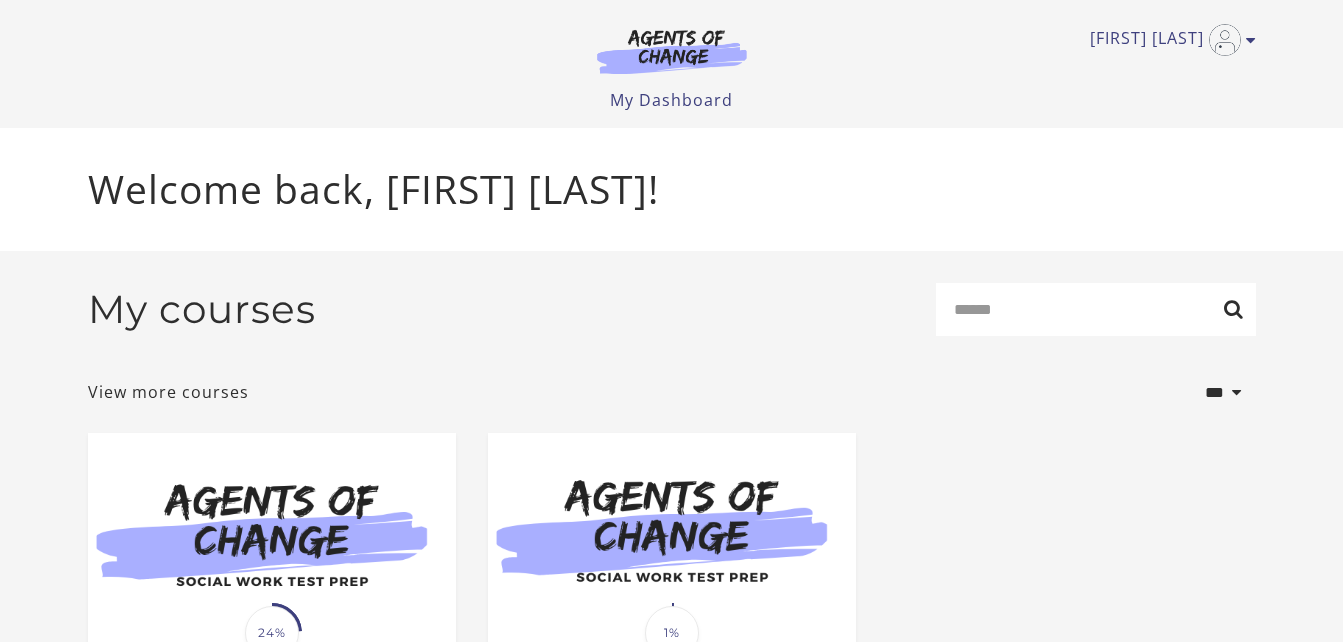 scroll, scrollTop: 0, scrollLeft: 0, axis: both 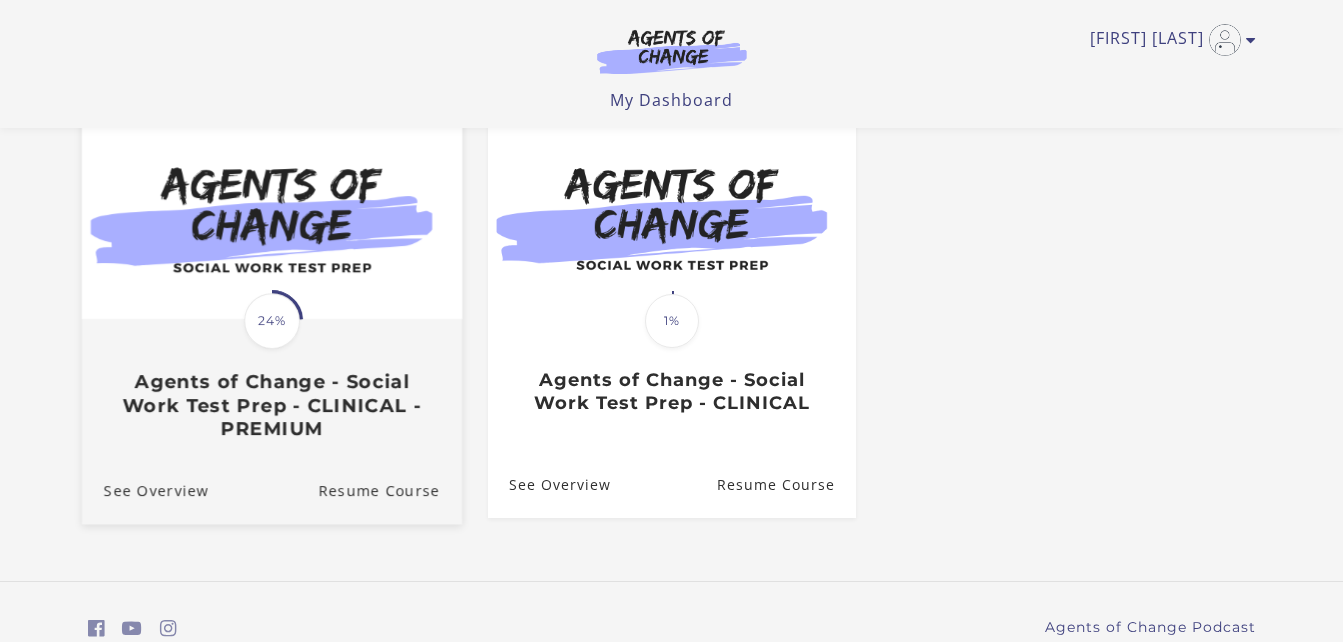 click on "Agents of Change - Social Work Test Prep - CLINICAL - PREMIUM" at bounding box center [271, 405] 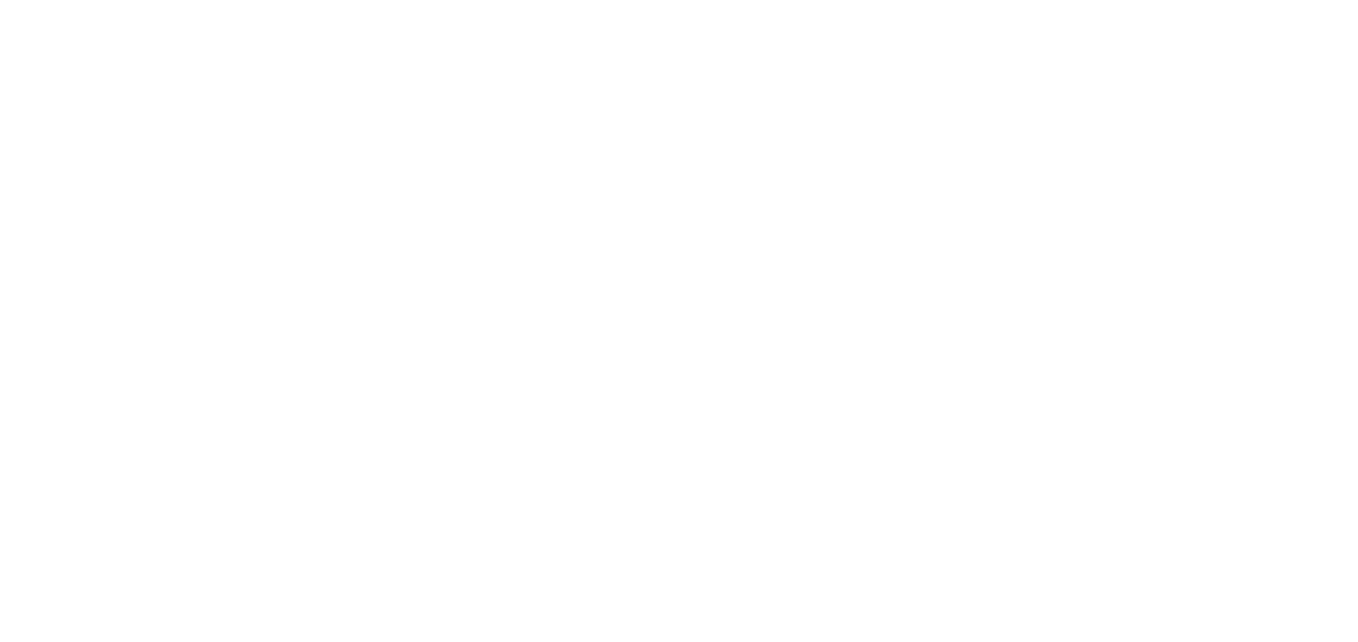 scroll, scrollTop: 0, scrollLeft: 0, axis: both 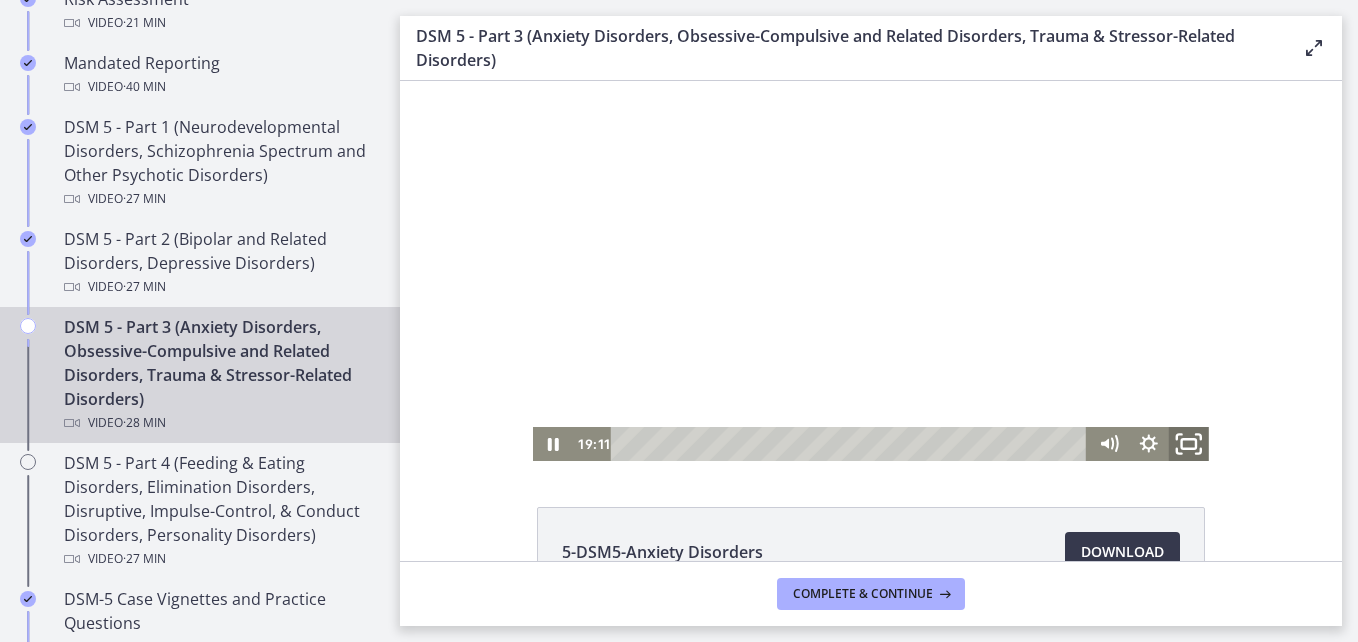 click 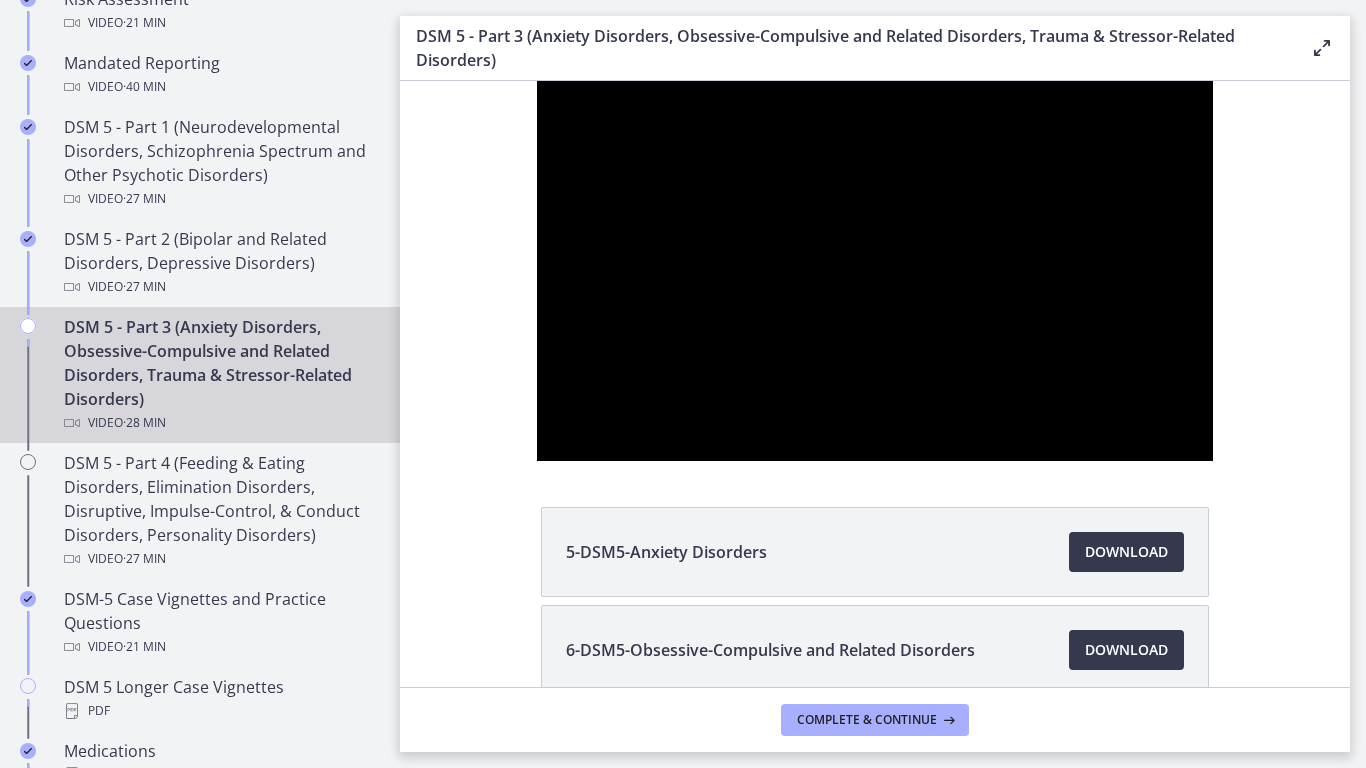 type 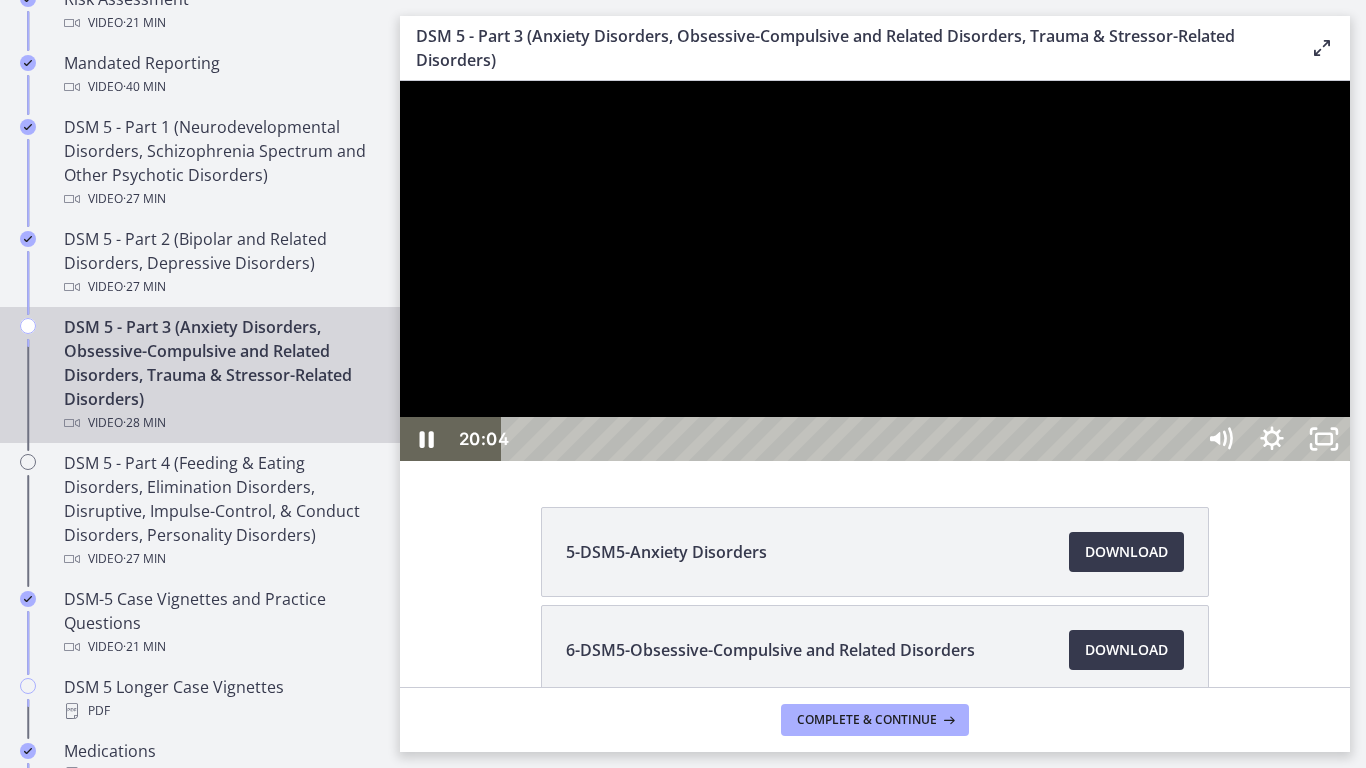 click at bounding box center [851, 439] 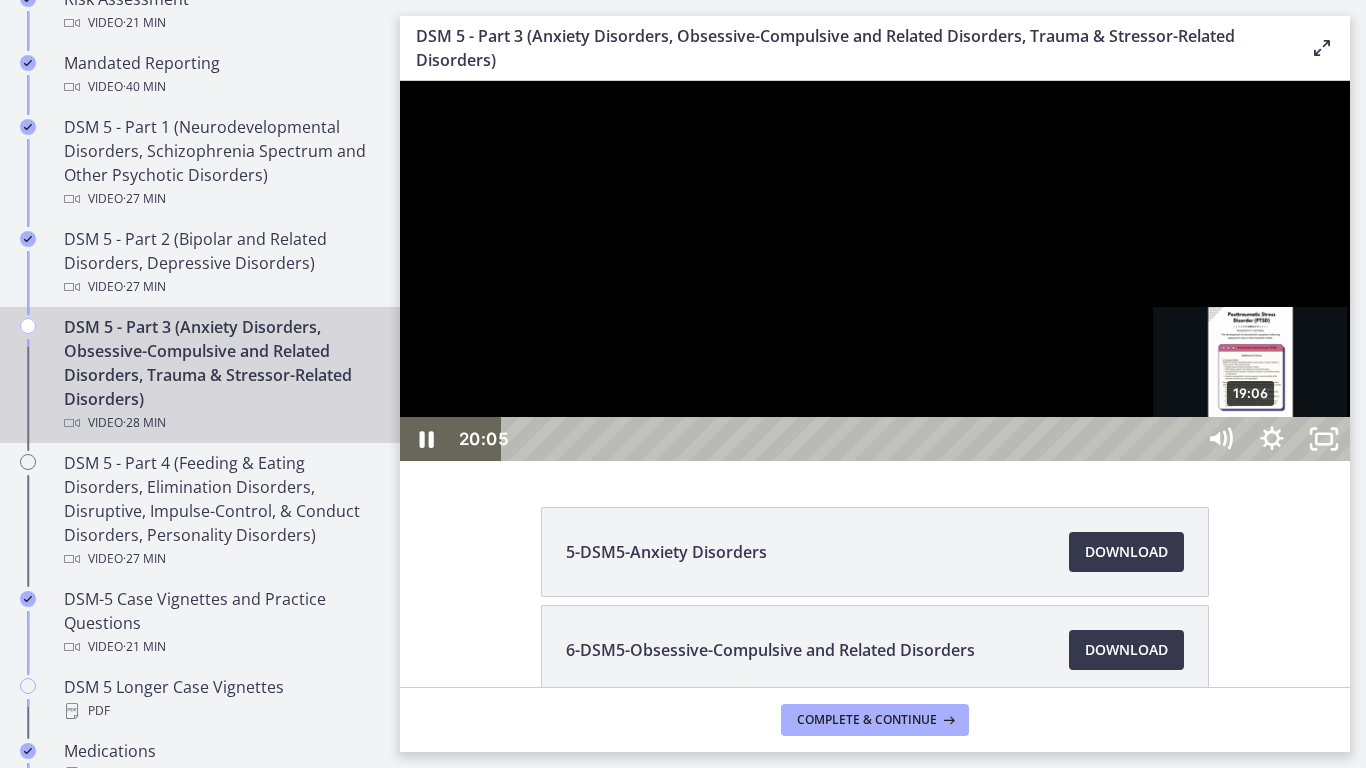 click on "19:06" at bounding box center [851, 439] 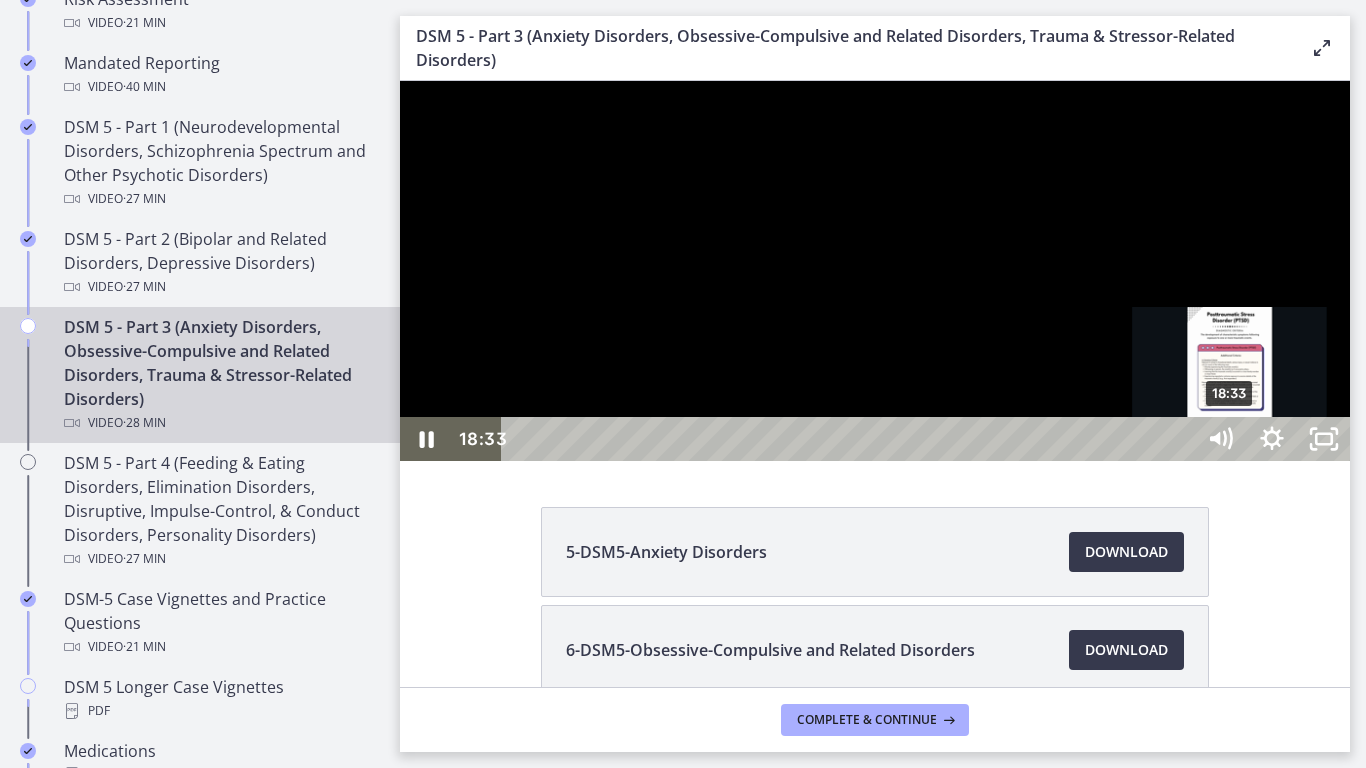 click on "18:33" at bounding box center [851, 439] 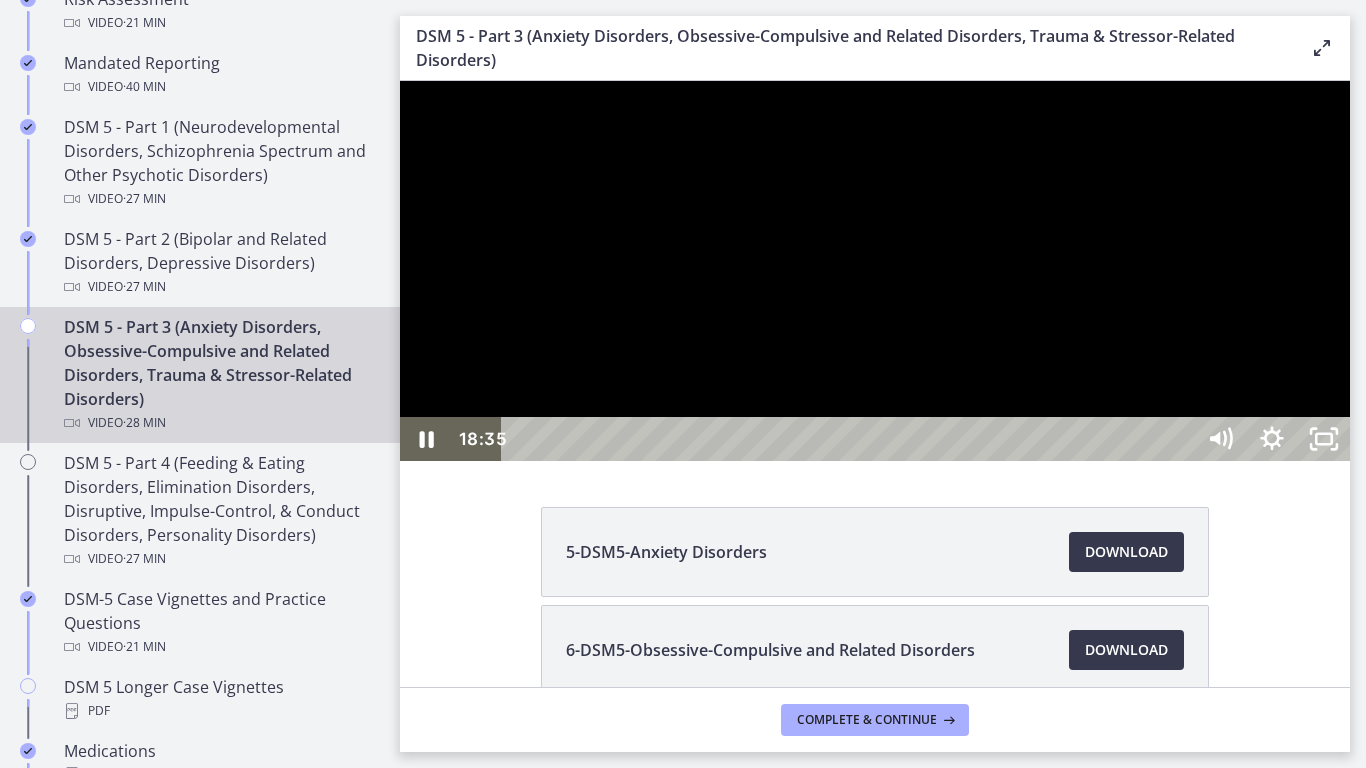 click at bounding box center (875, 271) 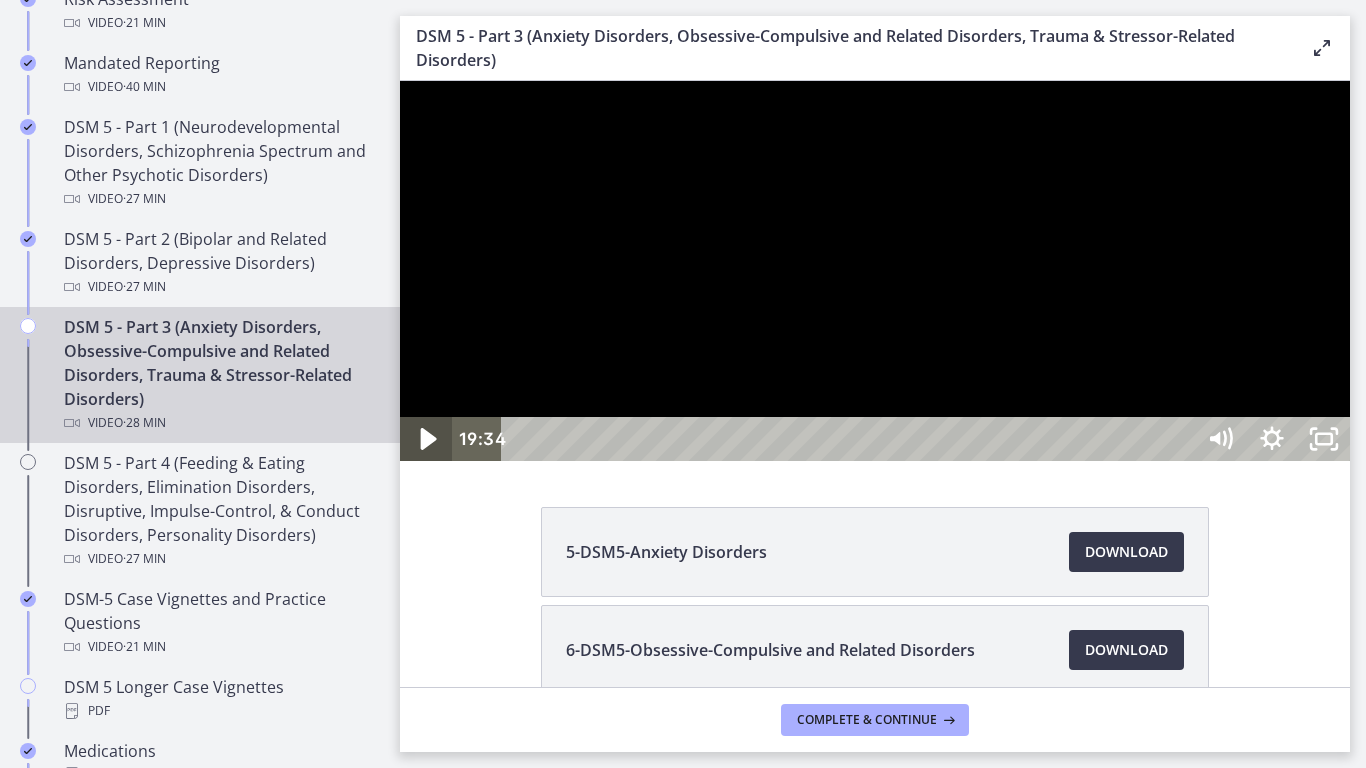click 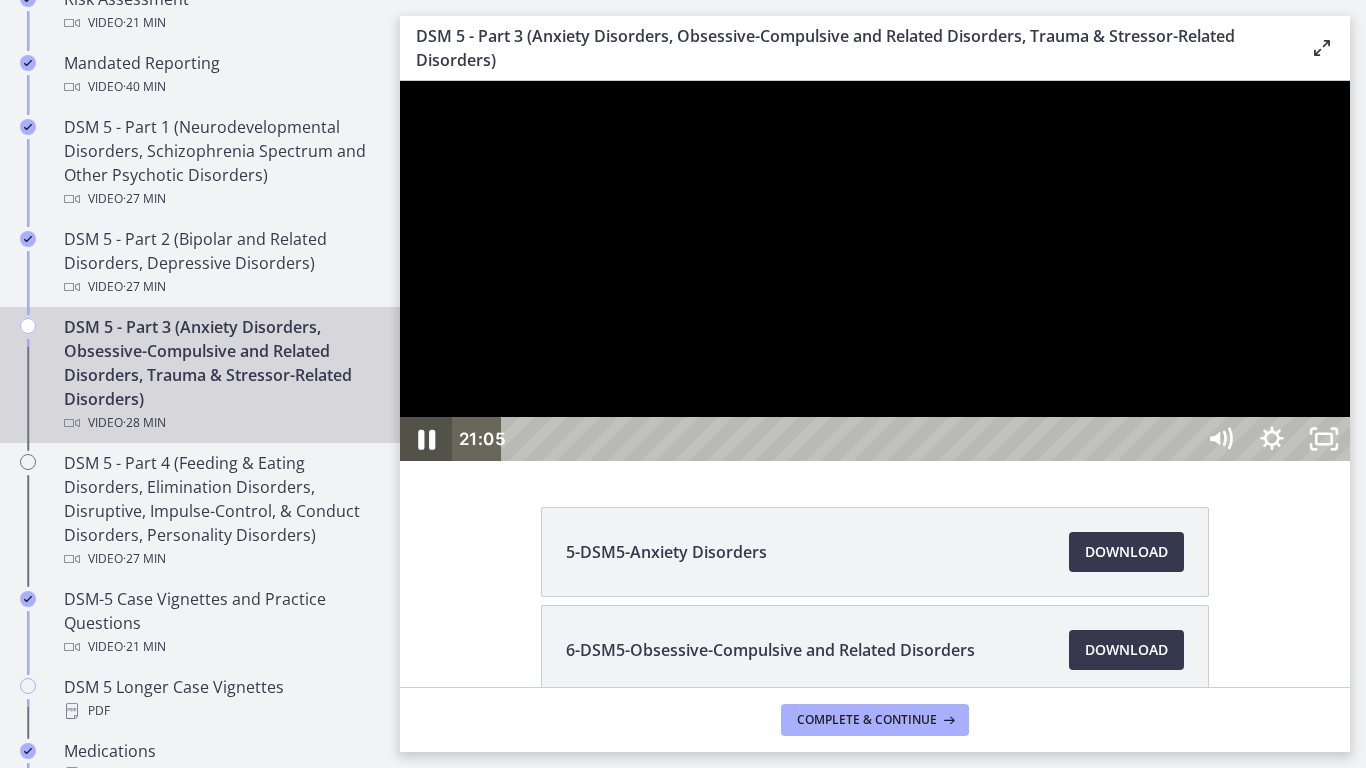 click 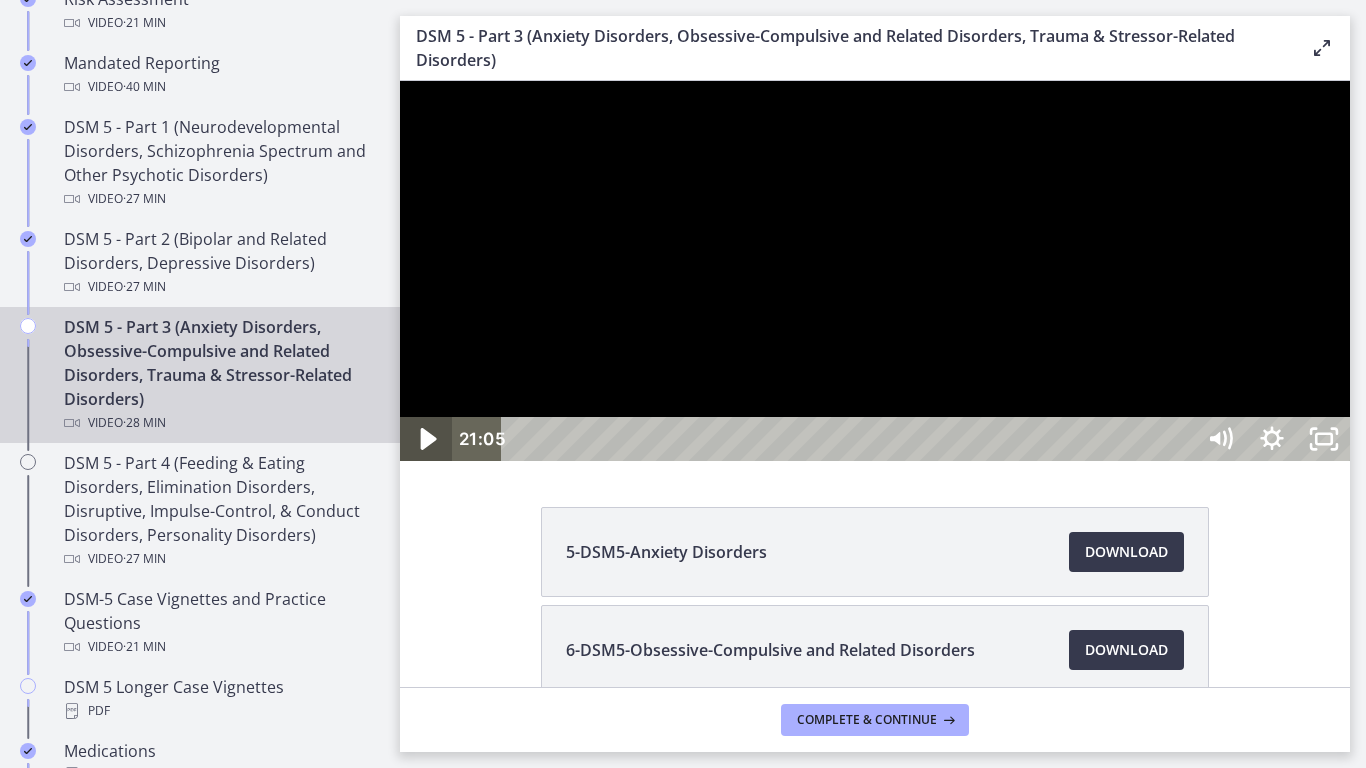 click 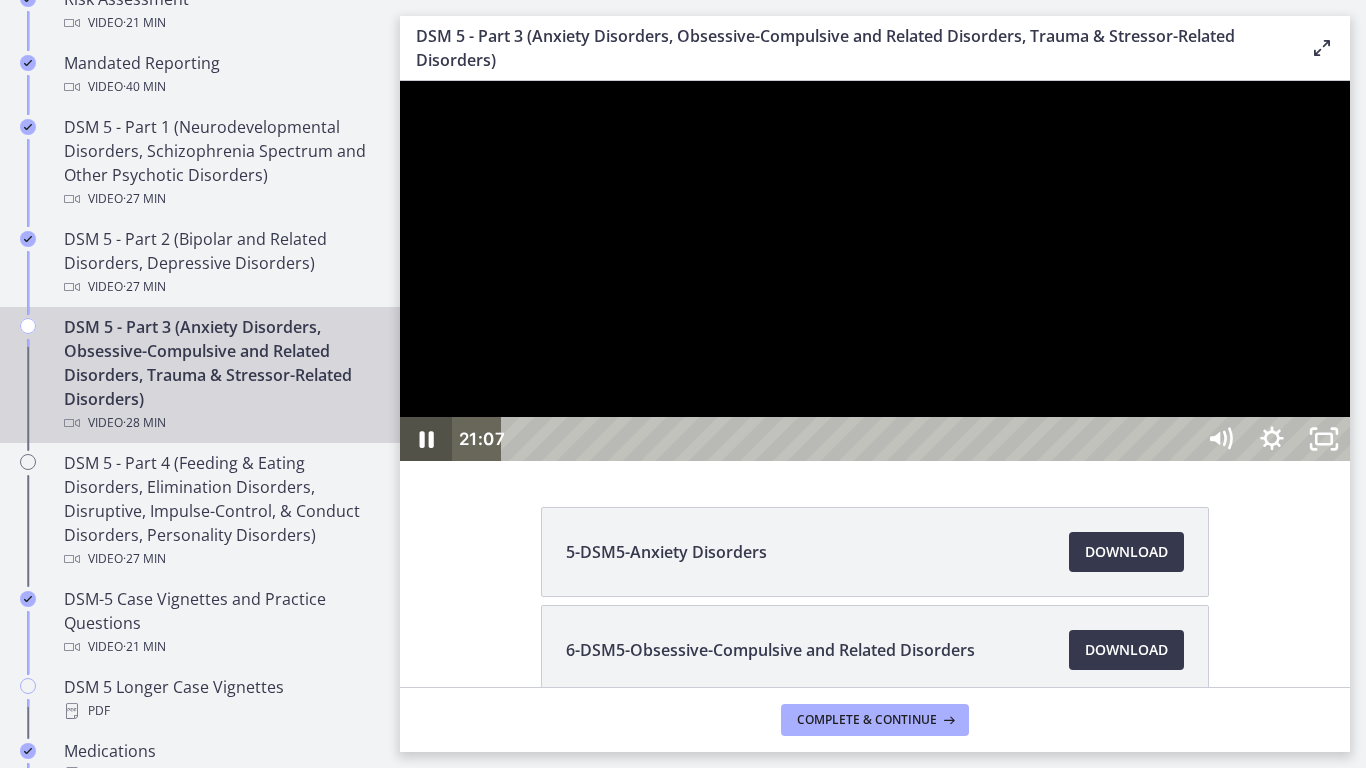 type 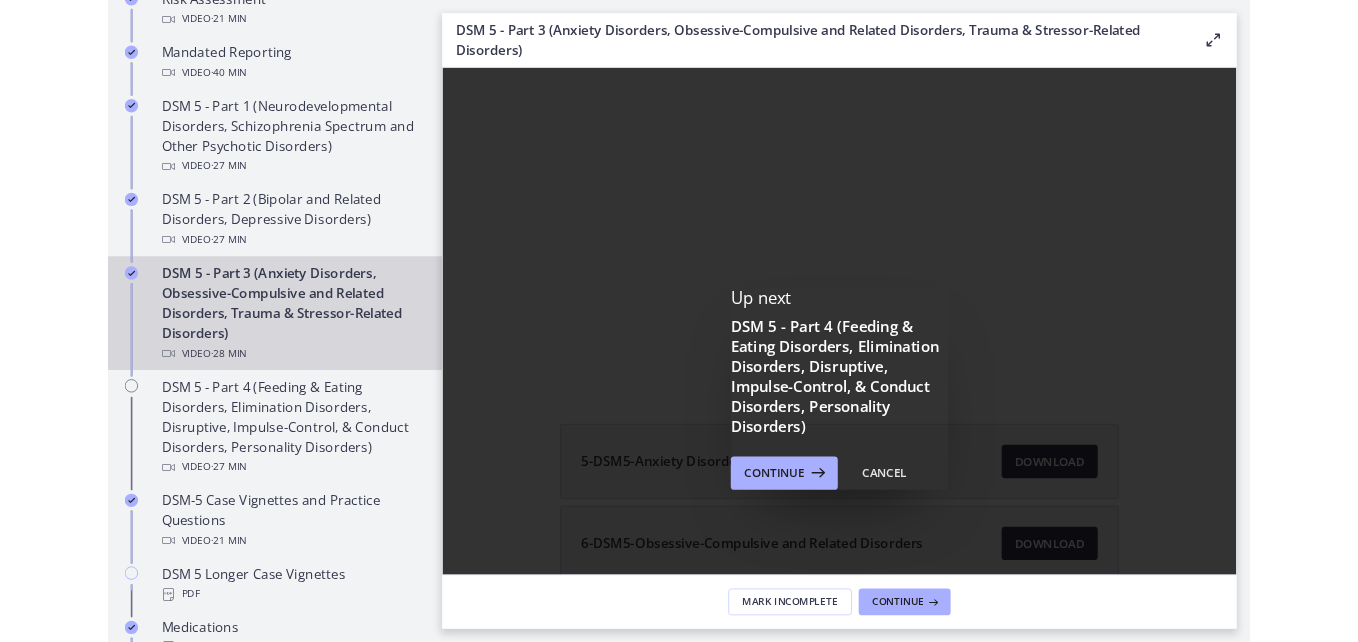 scroll, scrollTop: 0, scrollLeft: 0, axis: both 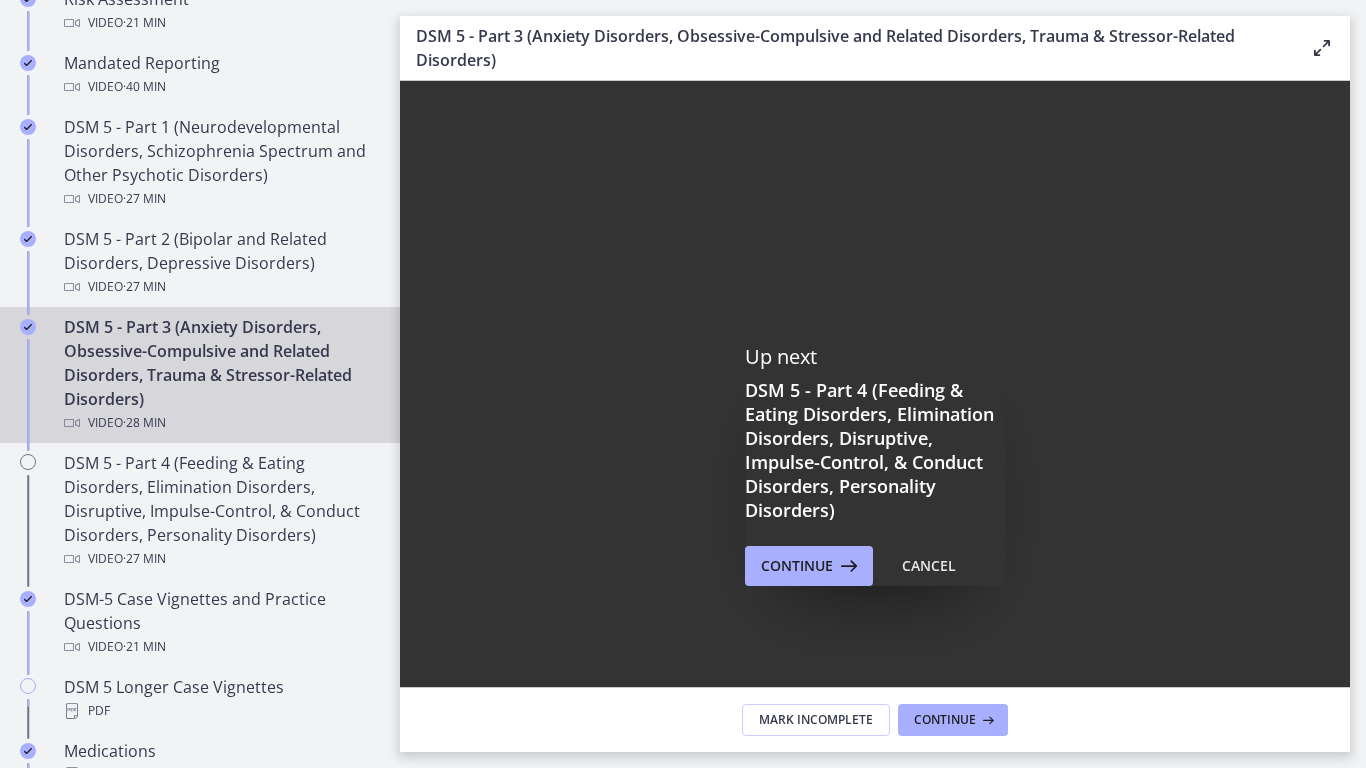 click at bounding box center (1082, 465) 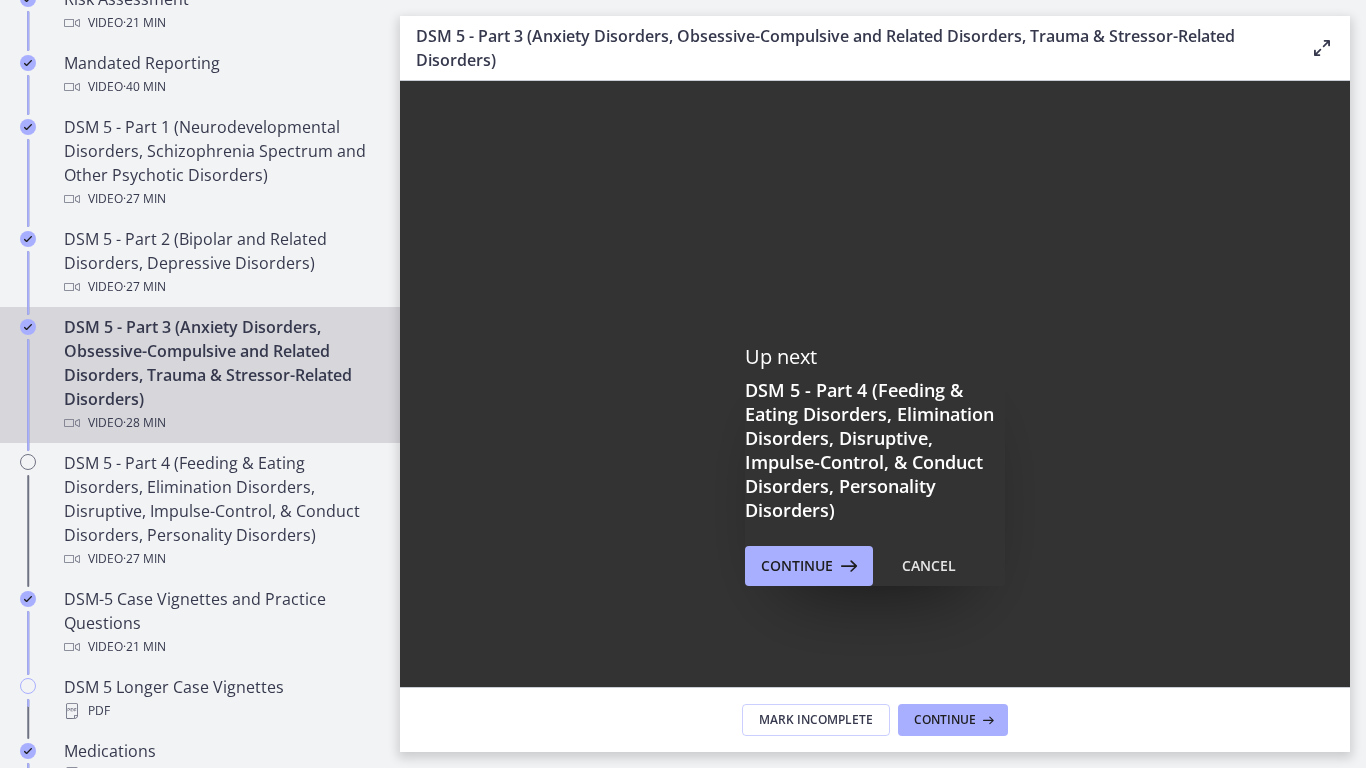 click on "26:05" at bounding box center [1059, 827] 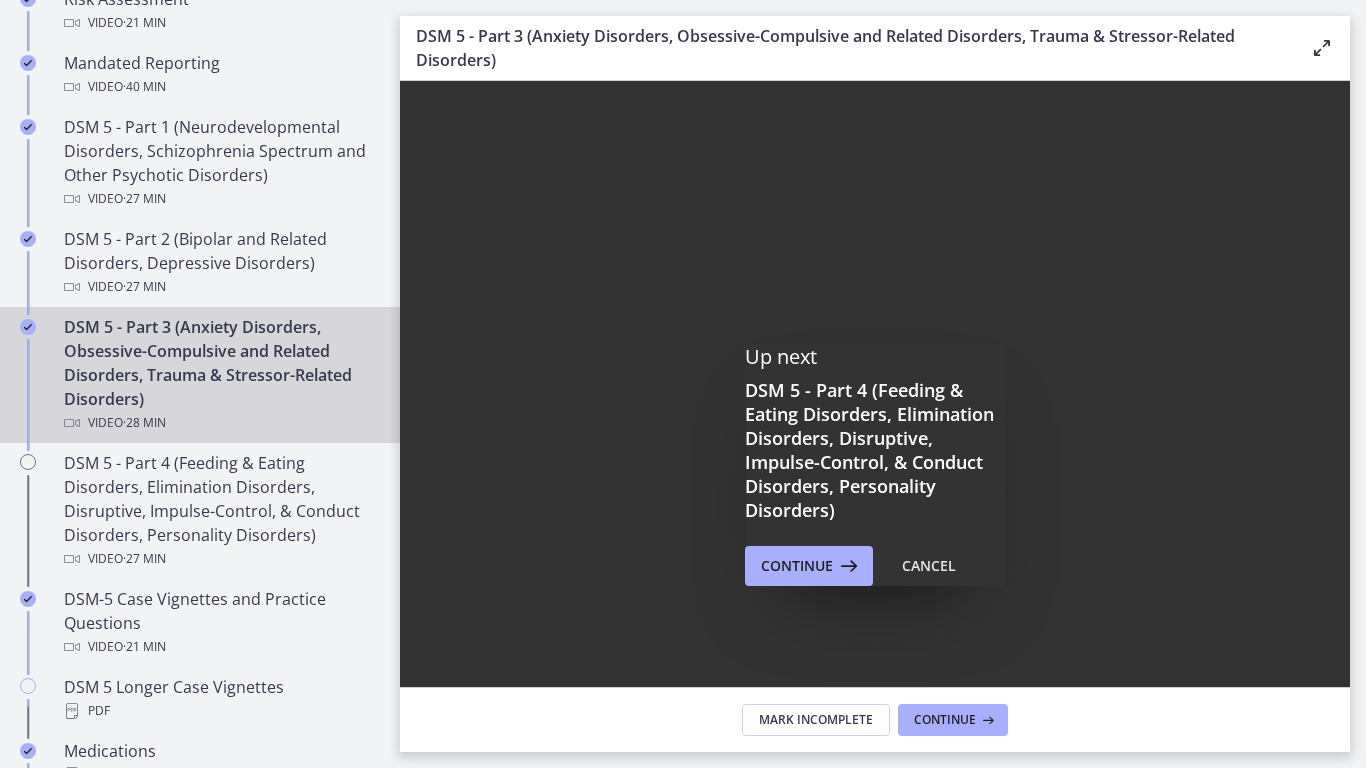click 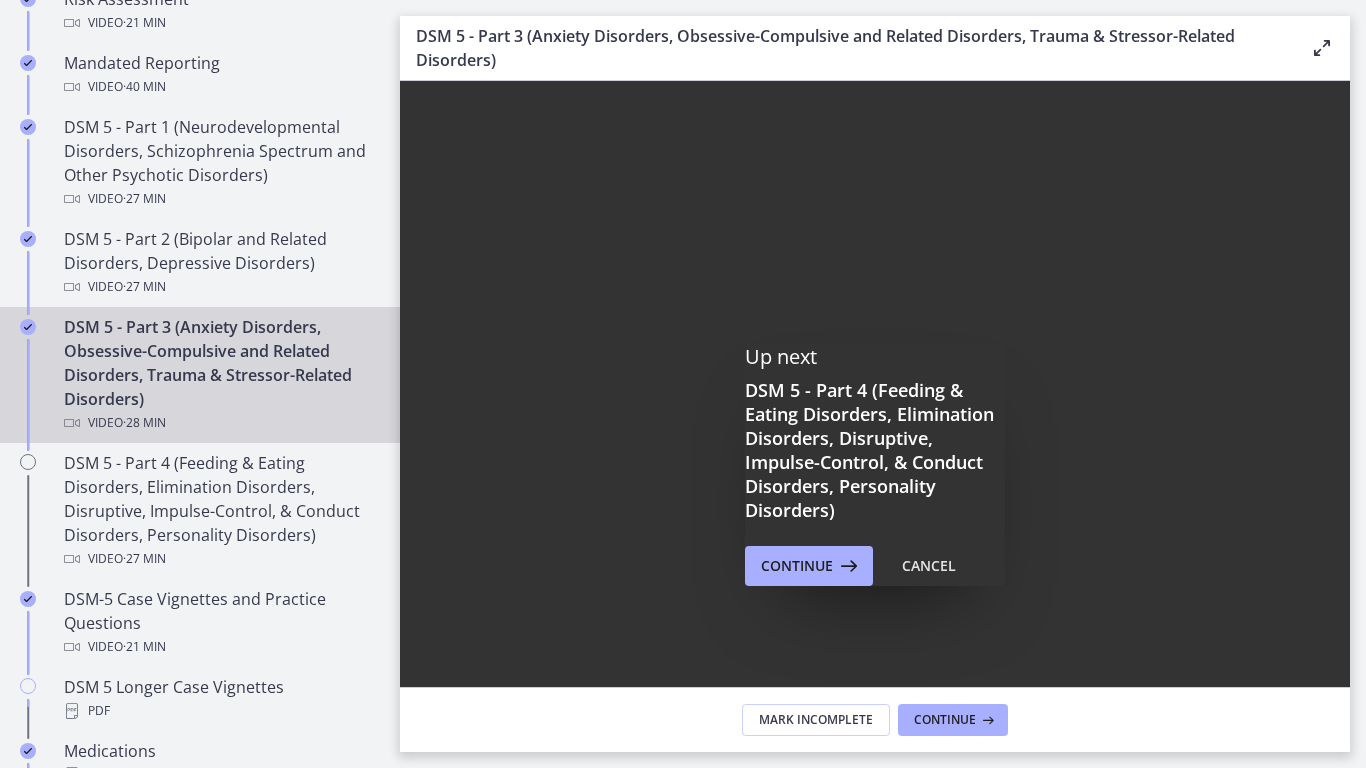 click 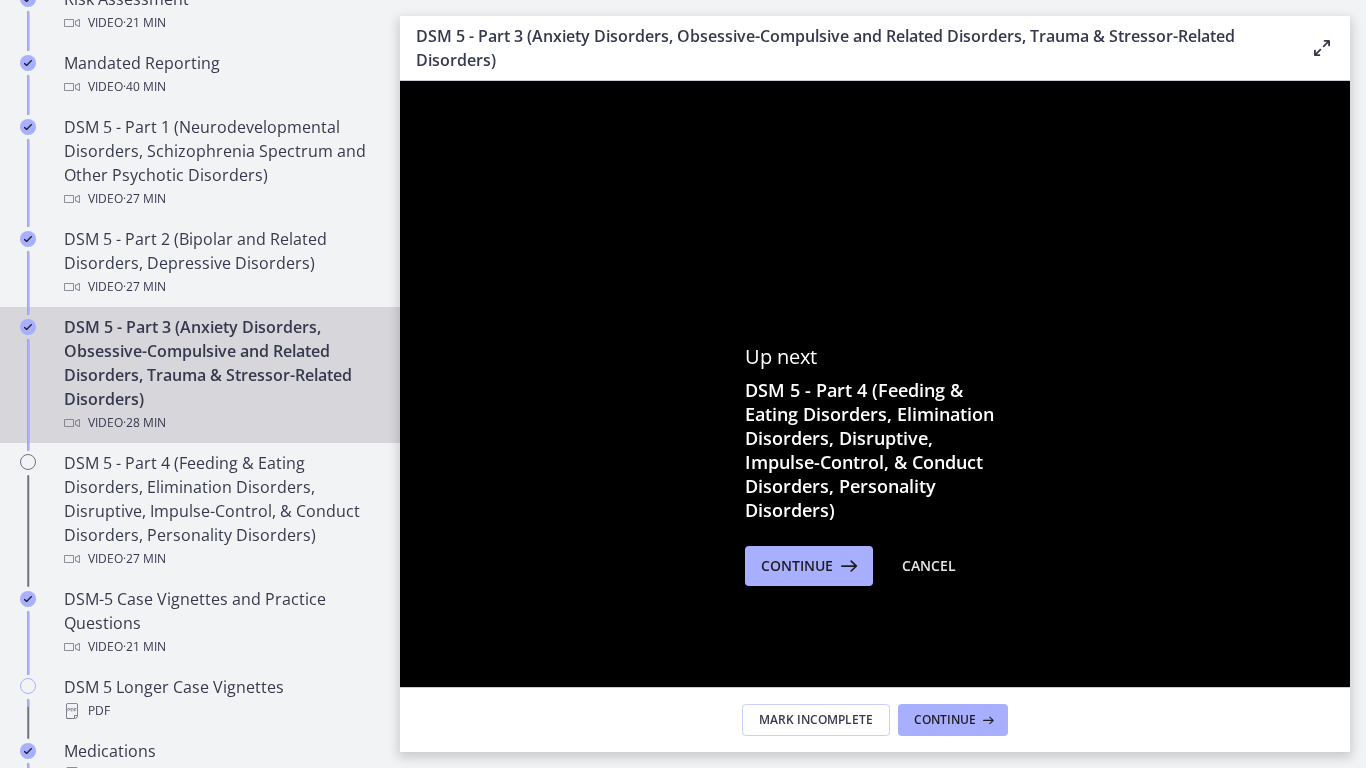 click 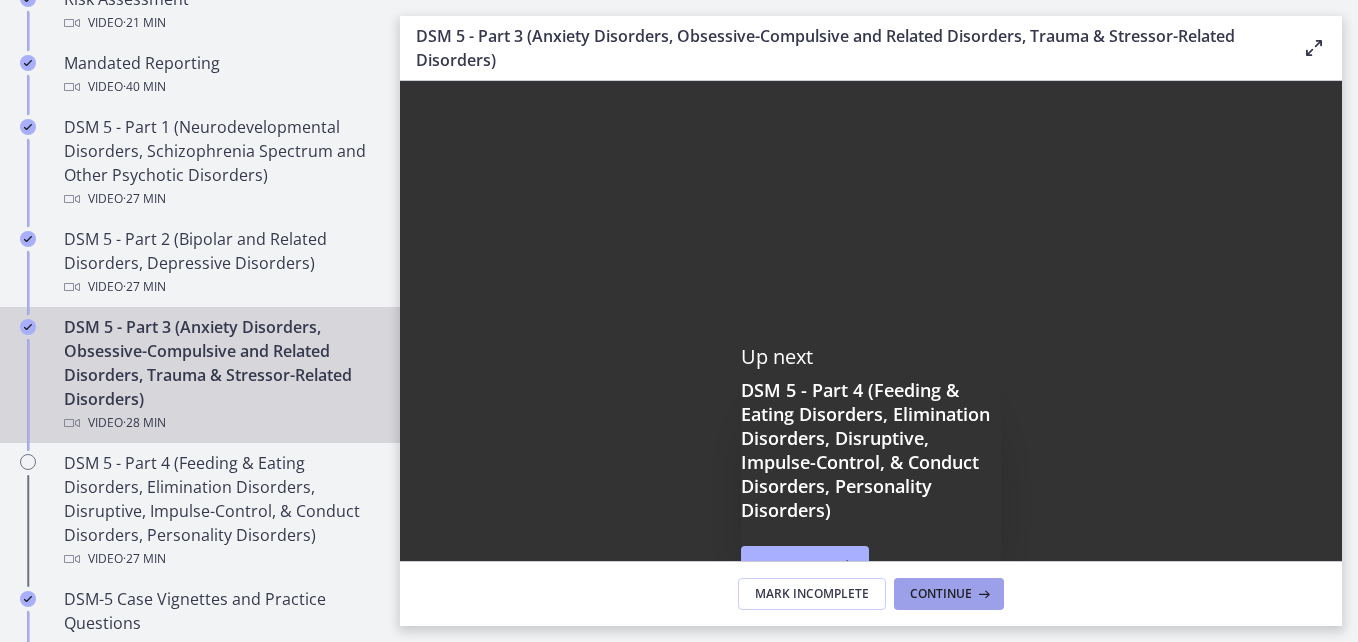 click on "Continue" at bounding box center [941, 594] 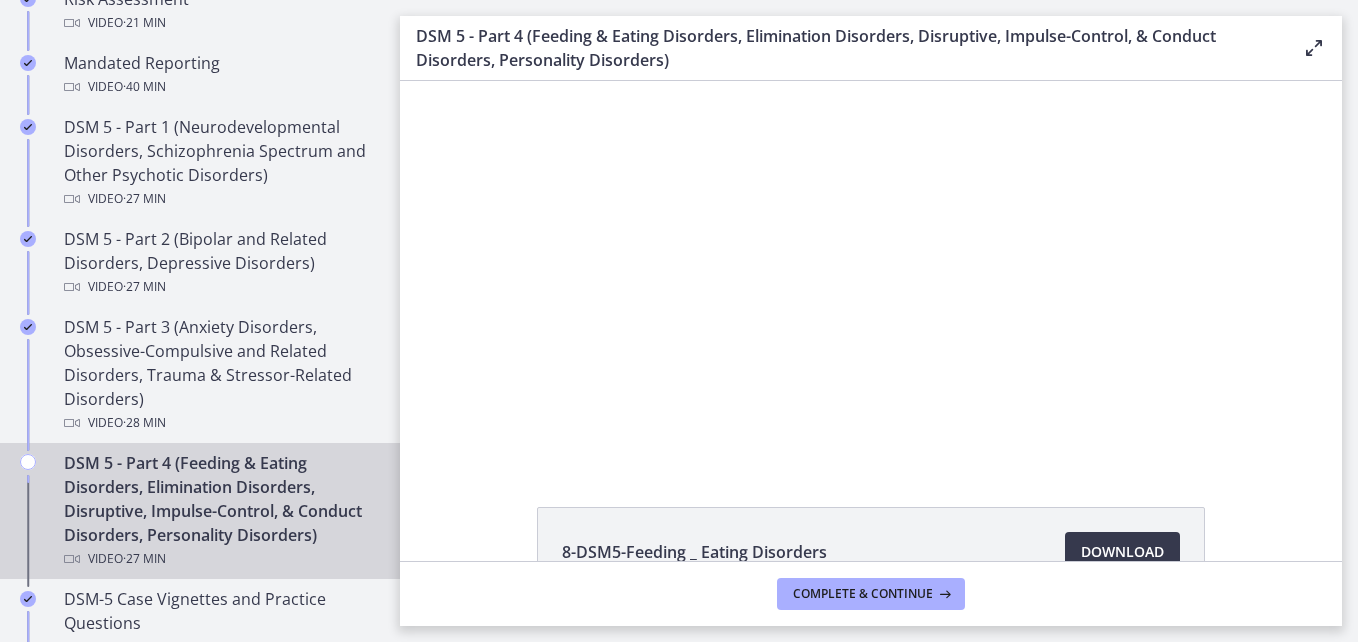 scroll, scrollTop: 0, scrollLeft: 0, axis: both 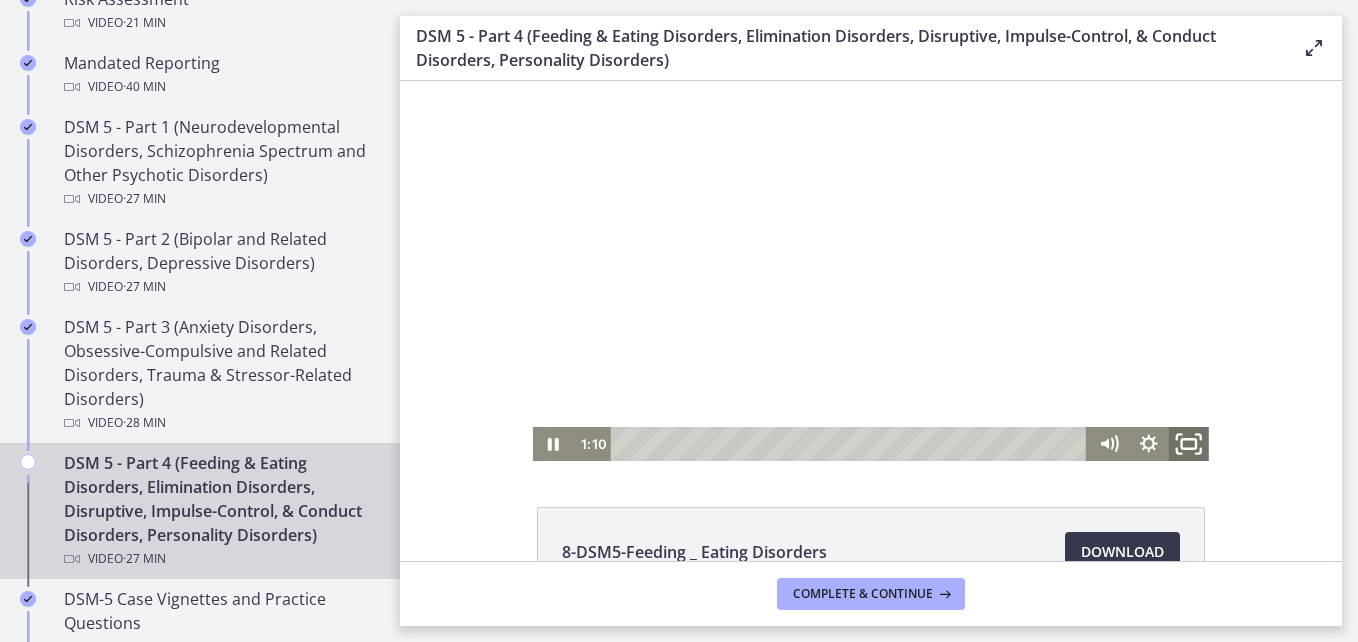 click 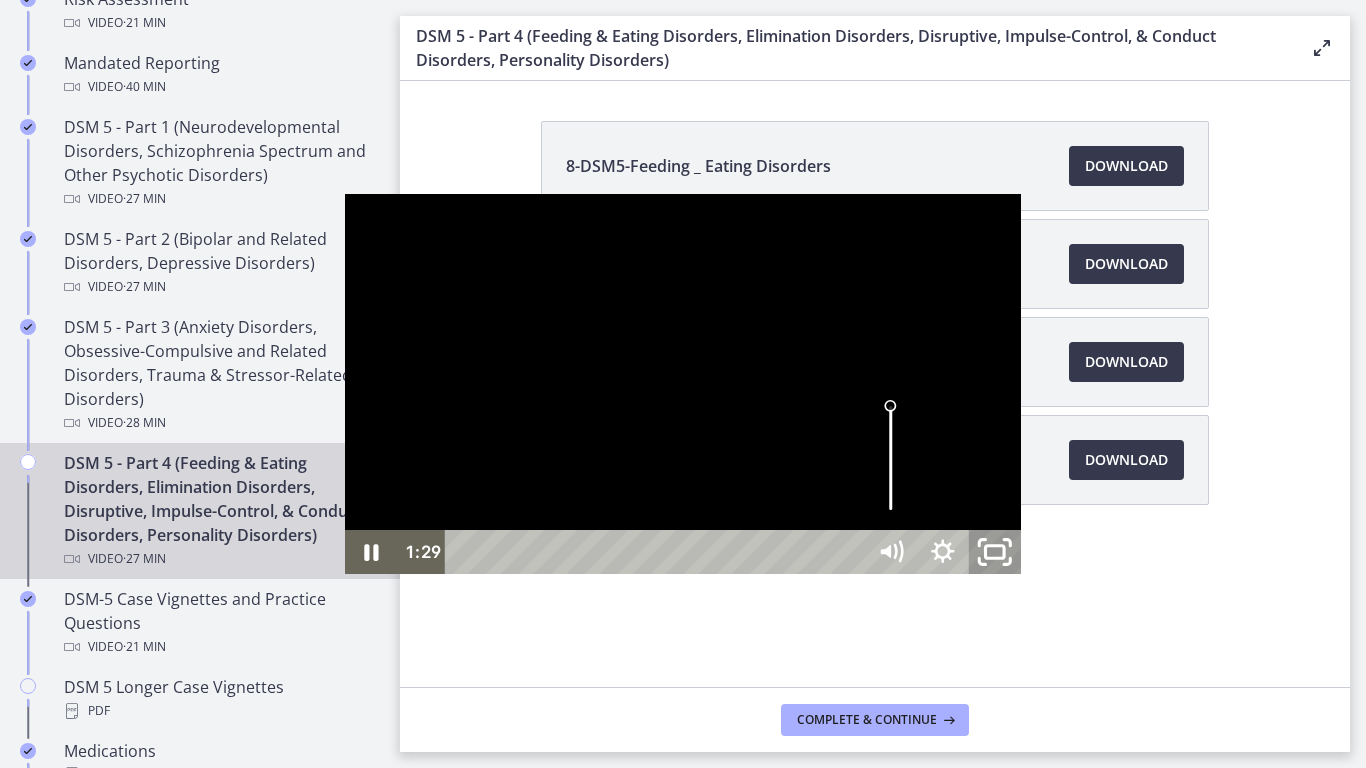 click 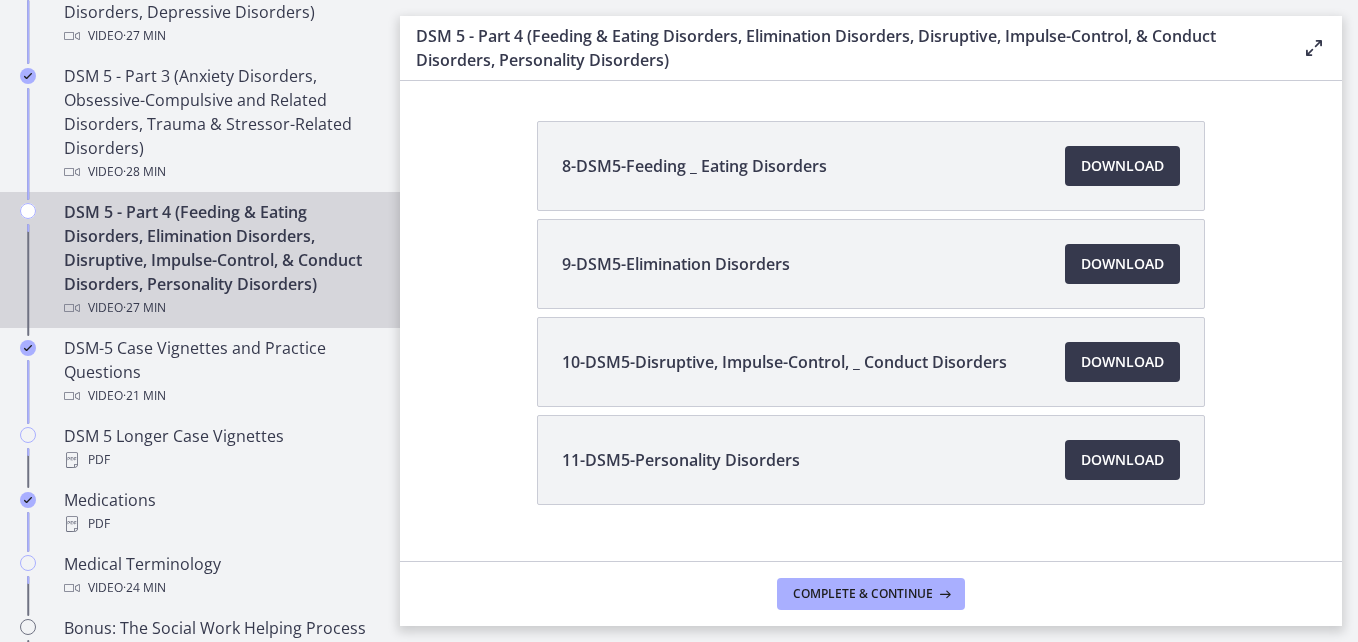 scroll, scrollTop: 1118, scrollLeft: 0, axis: vertical 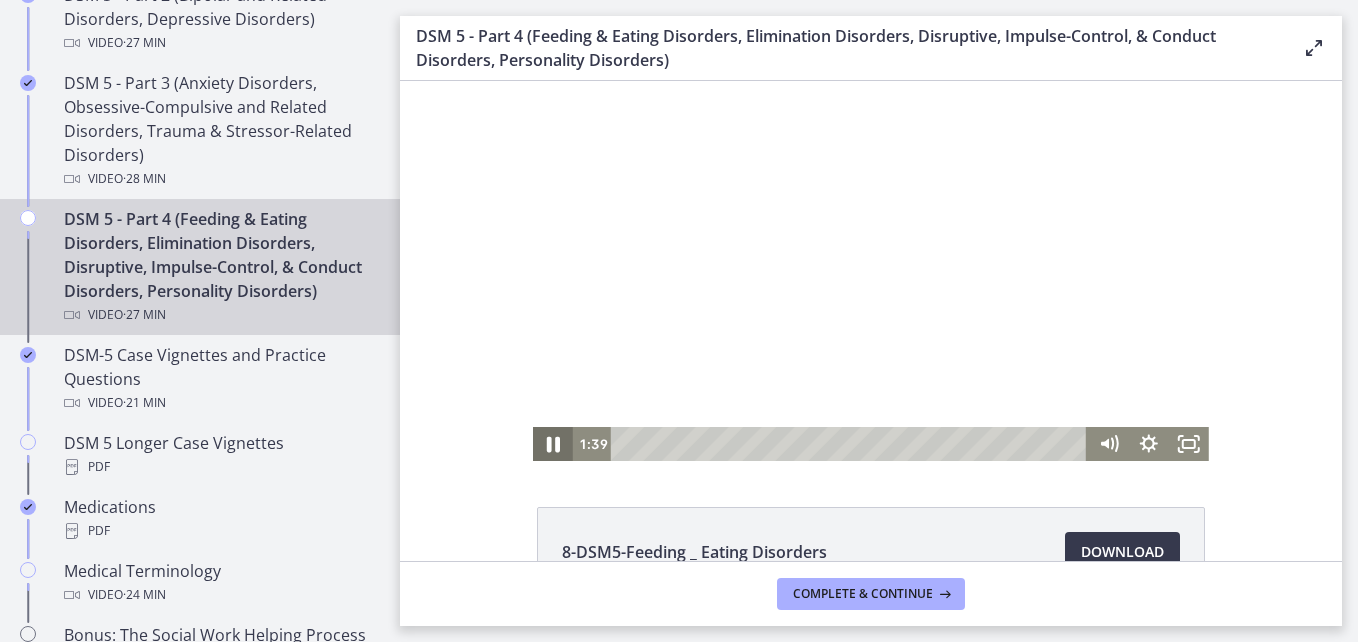 click 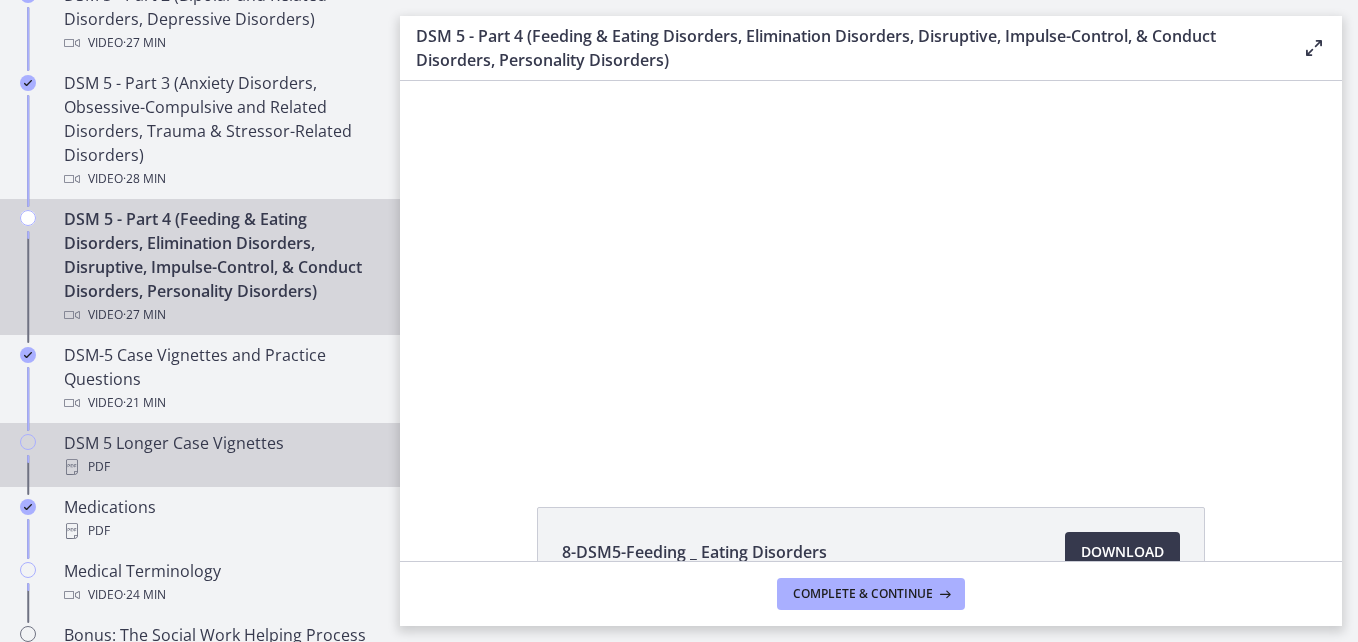 click on "DSM 5 Longer Case Vignettes
PDF" at bounding box center [220, 455] 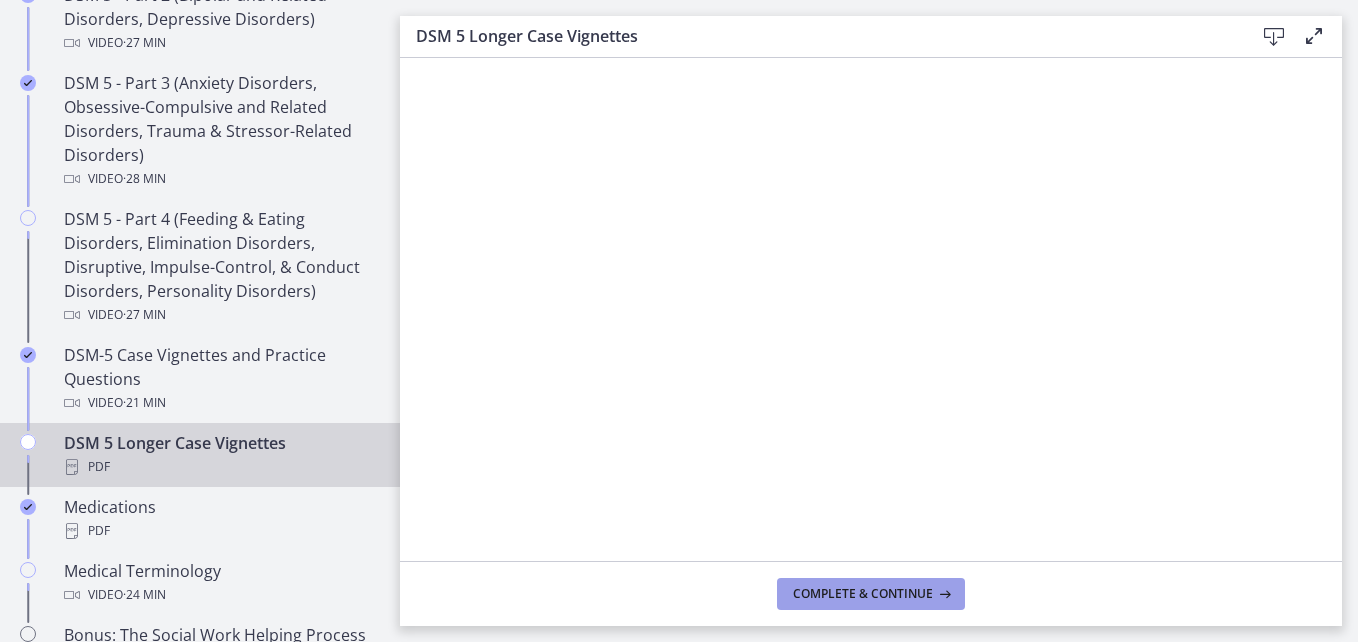 click on "Complete & continue" at bounding box center [871, 594] 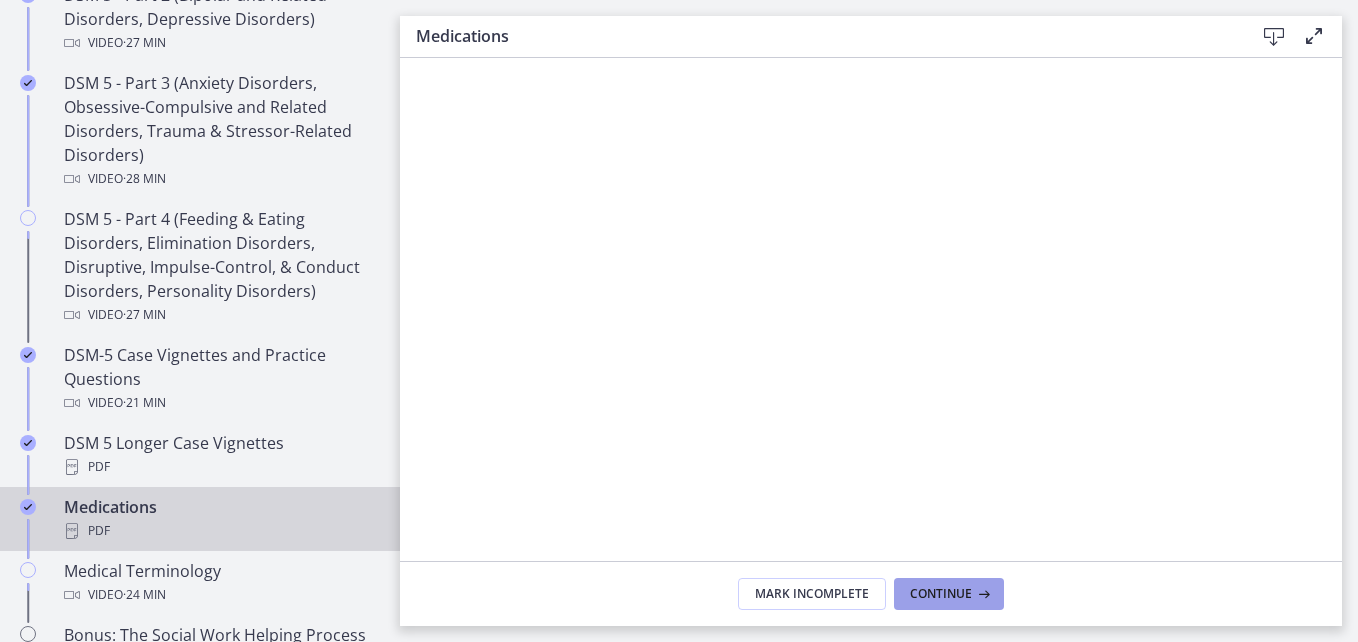 click on "Continue" at bounding box center [949, 594] 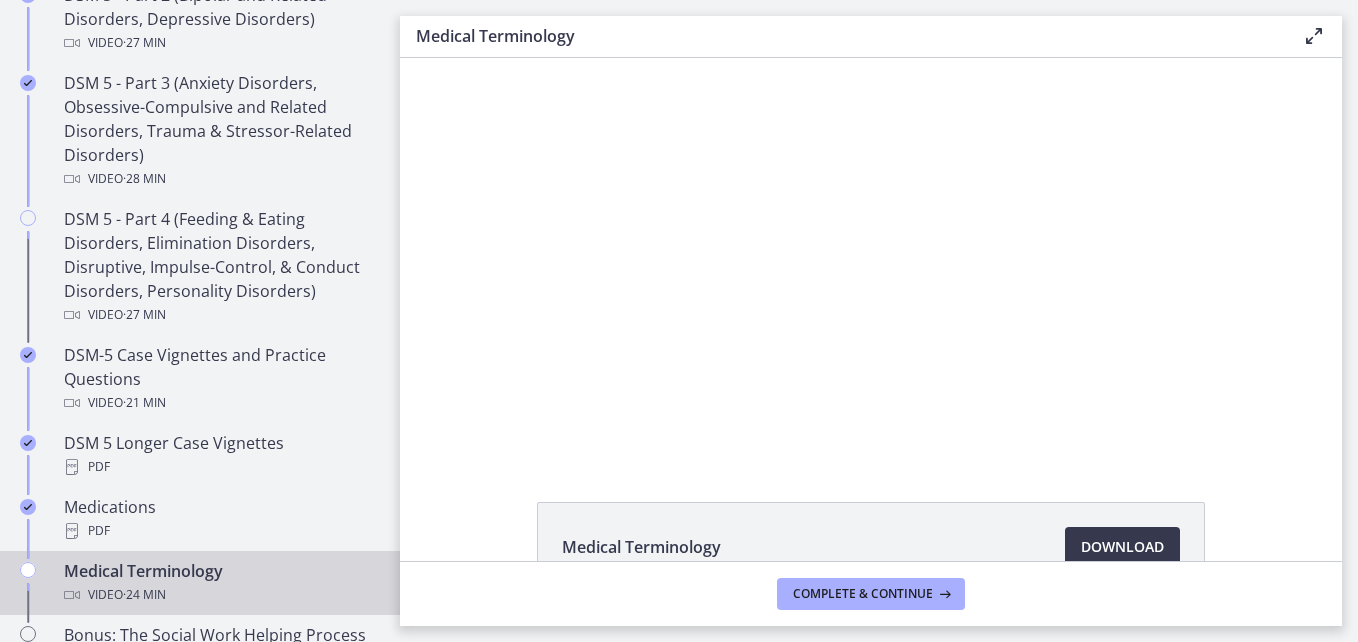 scroll, scrollTop: 0, scrollLeft: 0, axis: both 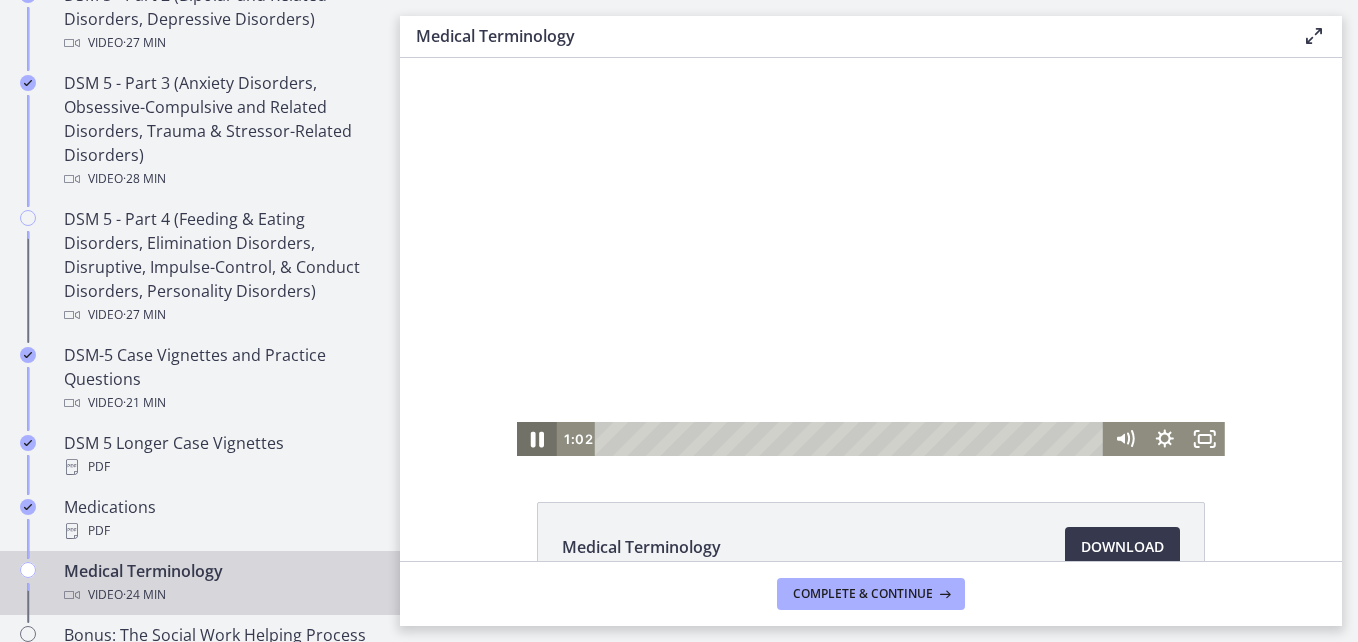 click 